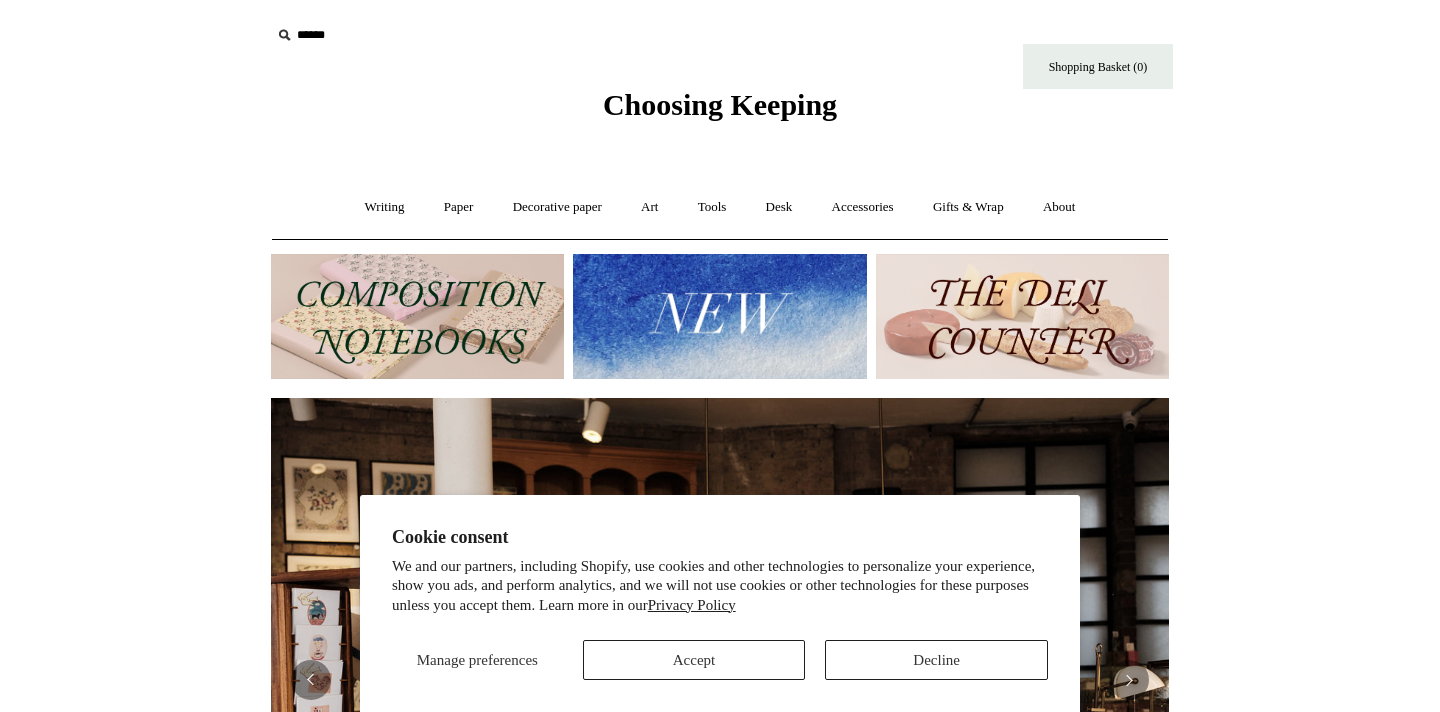 scroll, scrollTop: 0, scrollLeft: 0, axis: both 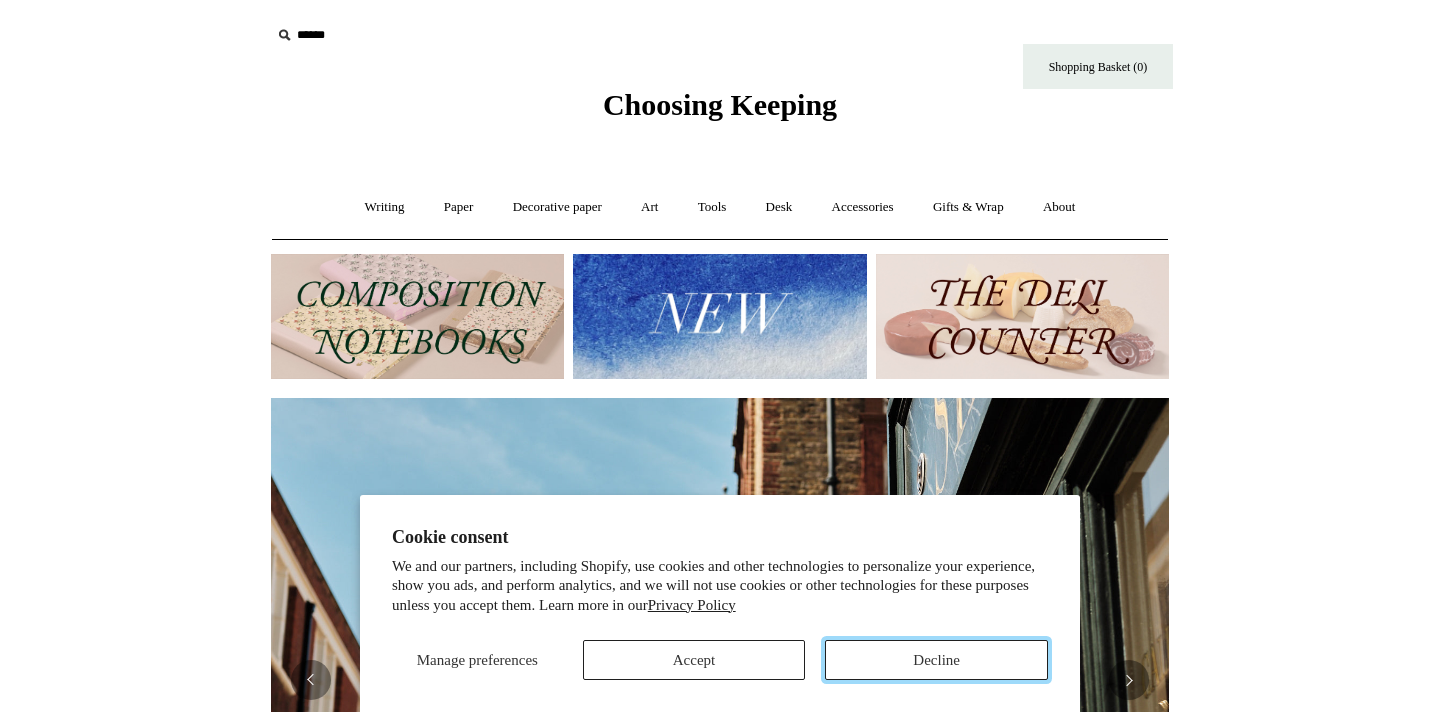 click on "Decline" at bounding box center (936, 660) 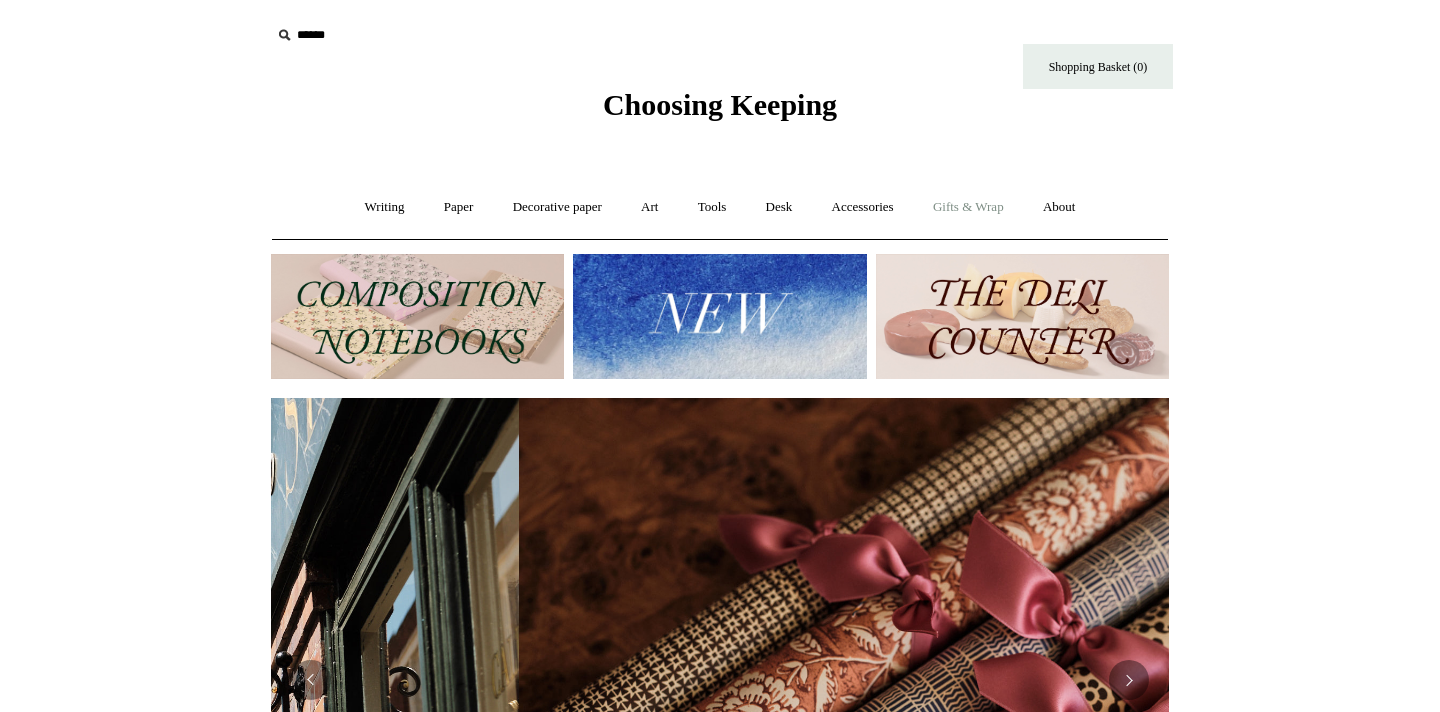 click on "Gifts & Wrap +" at bounding box center (968, 207) 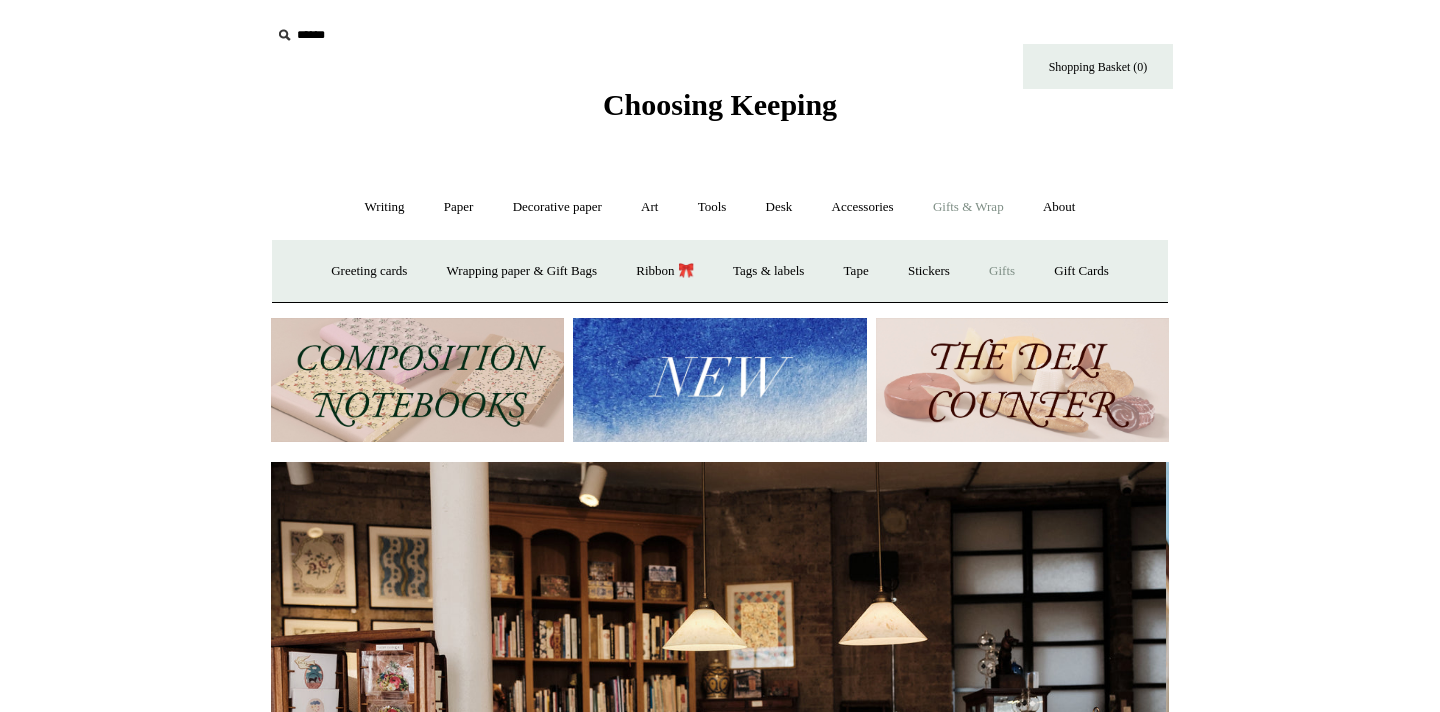scroll, scrollTop: 0, scrollLeft: 0, axis: both 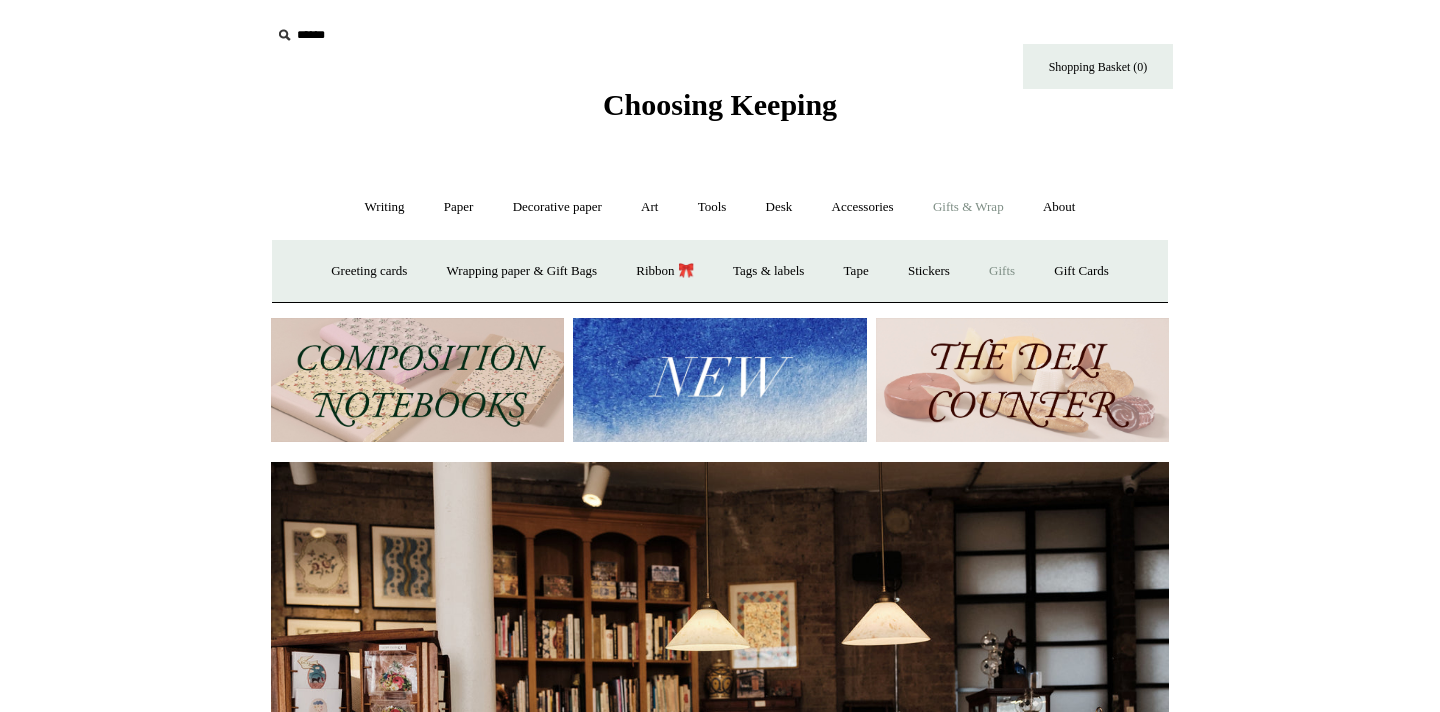 click on "Gifts +" at bounding box center [1002, 271] 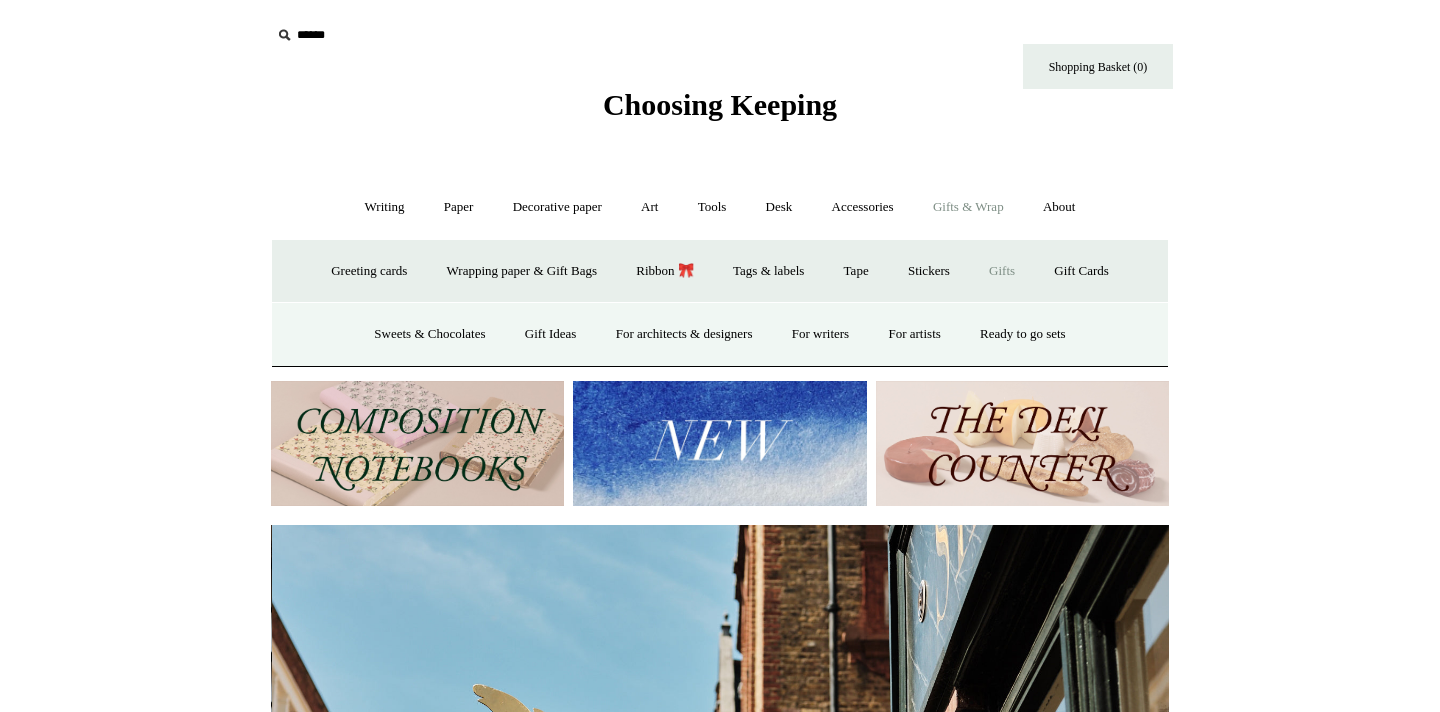 scroll, scrollTop: 0, scrollLeft: 898, axis: horizontal 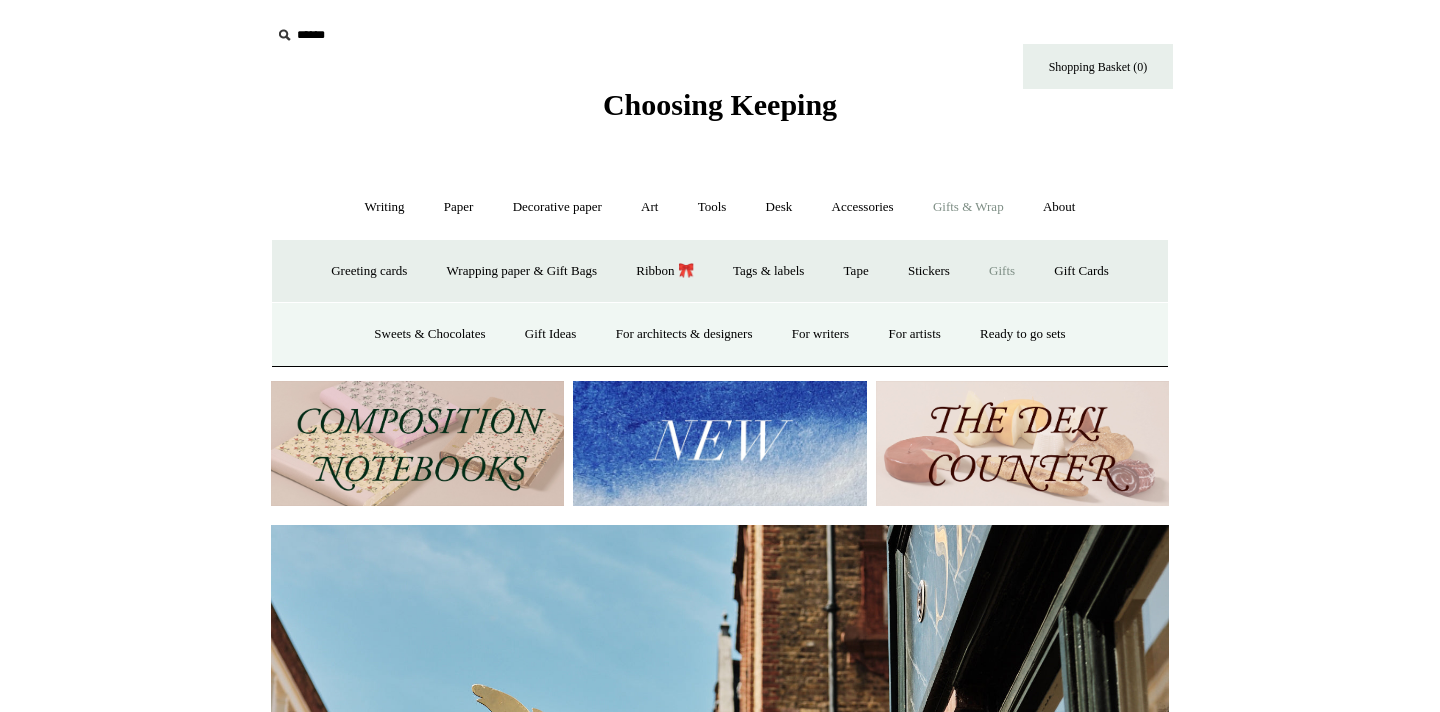 click at bounding box center (284, 35) 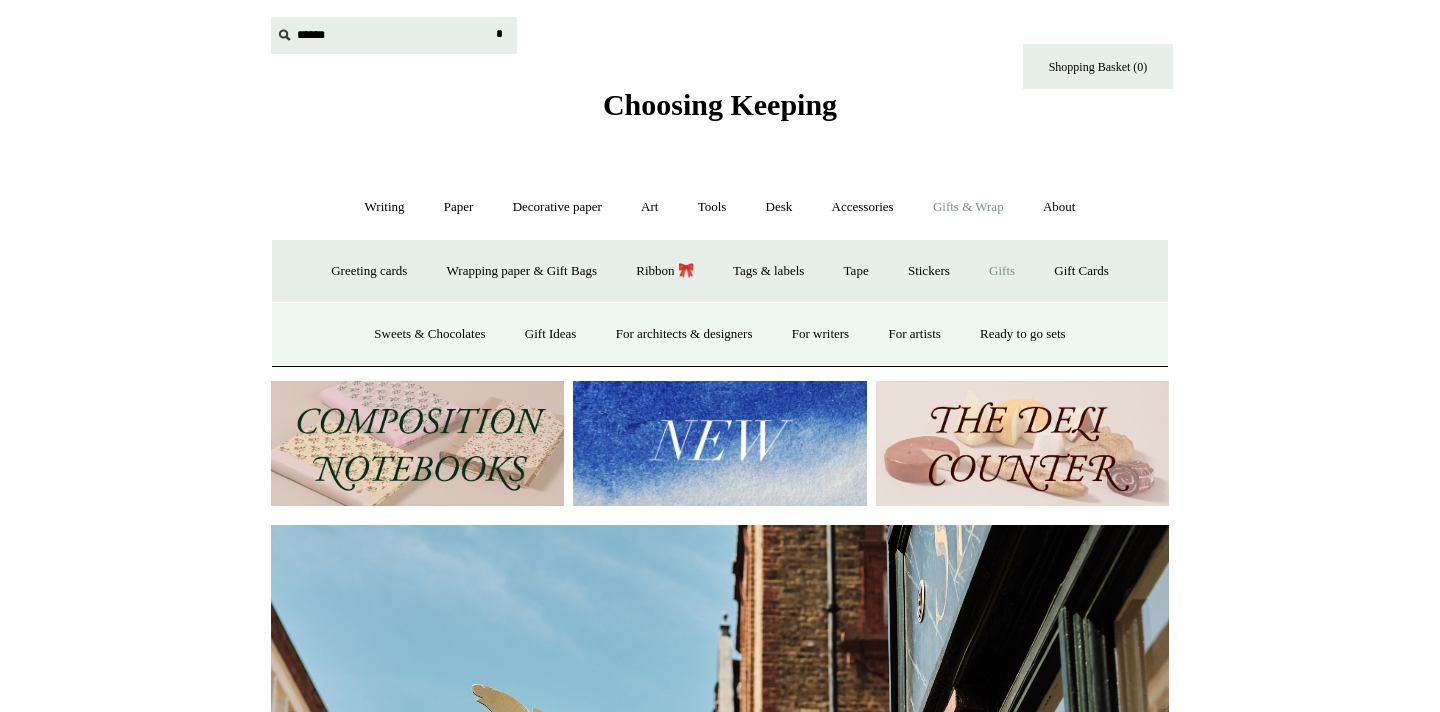 click at bounding box center (394, 35) 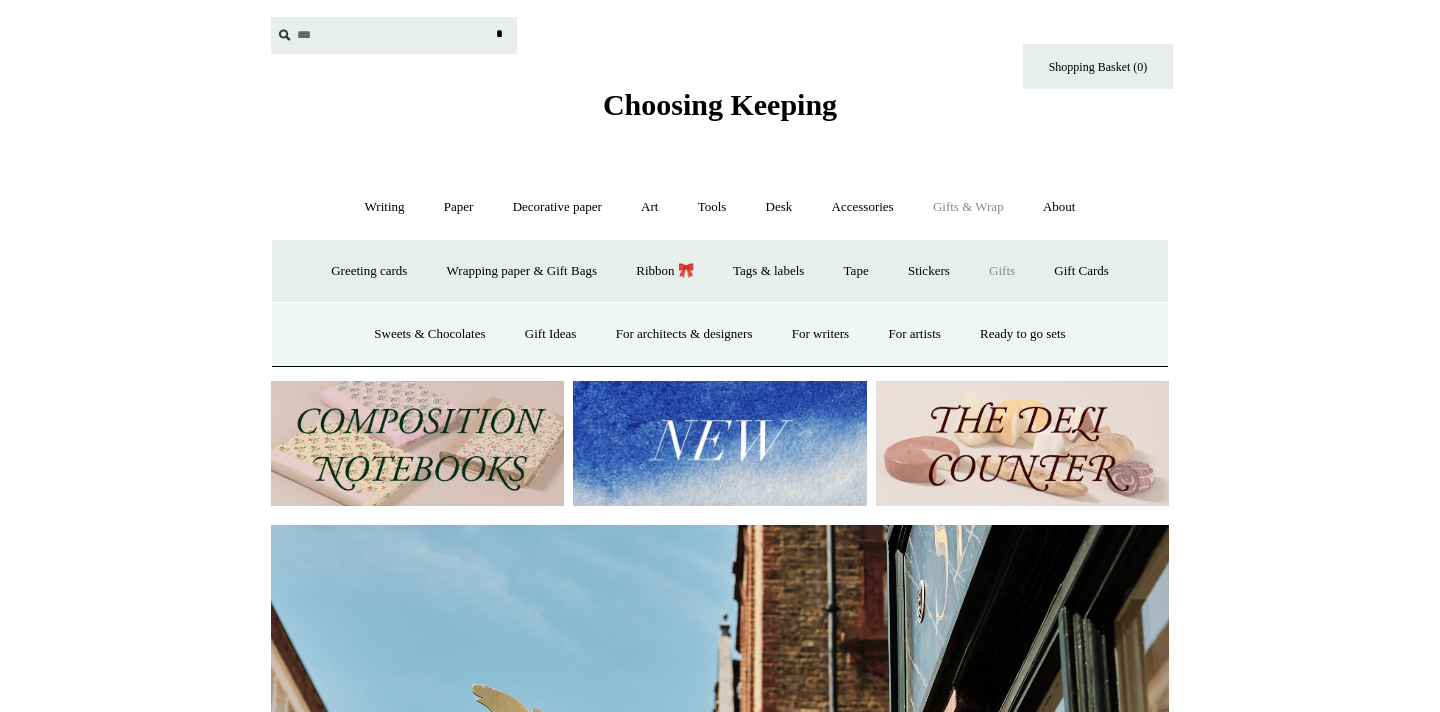 type on "***" 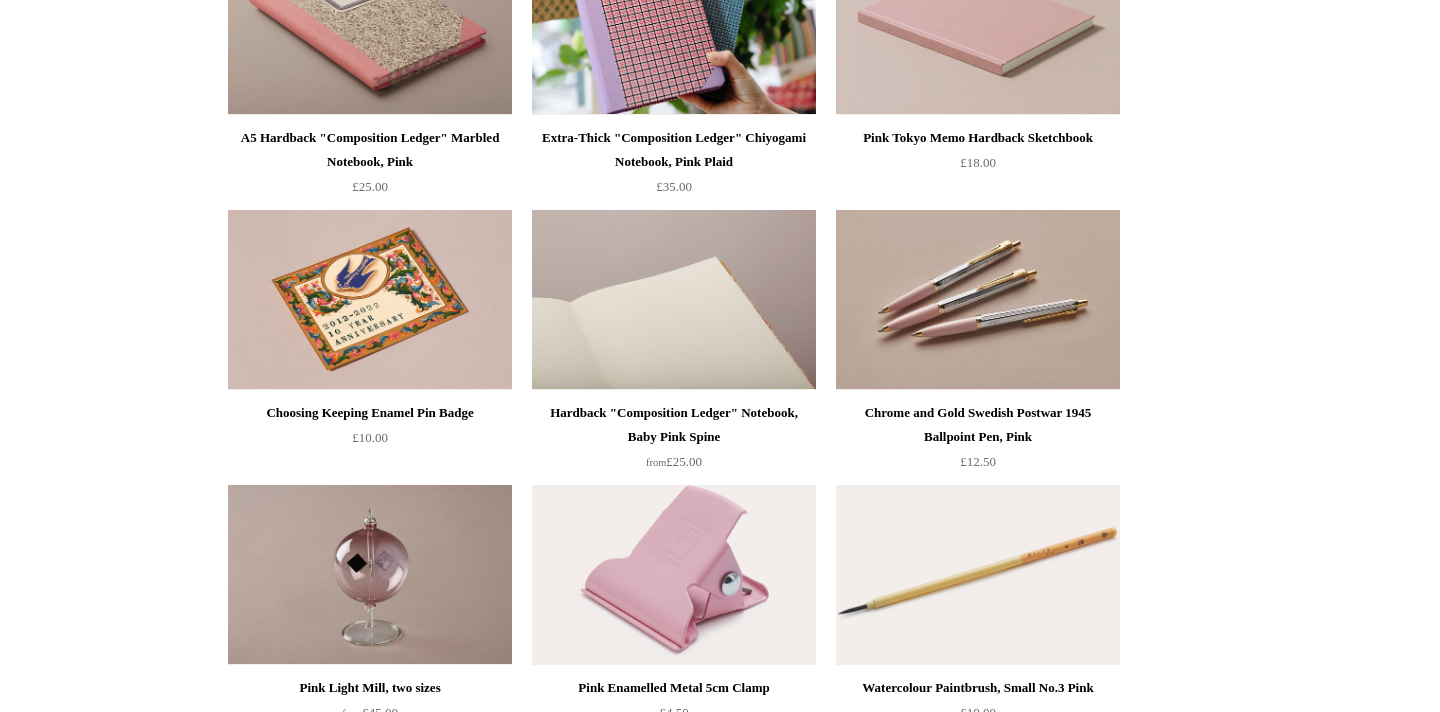 scroll, scrollTop: 0, scrollLeft: 0, axis: both 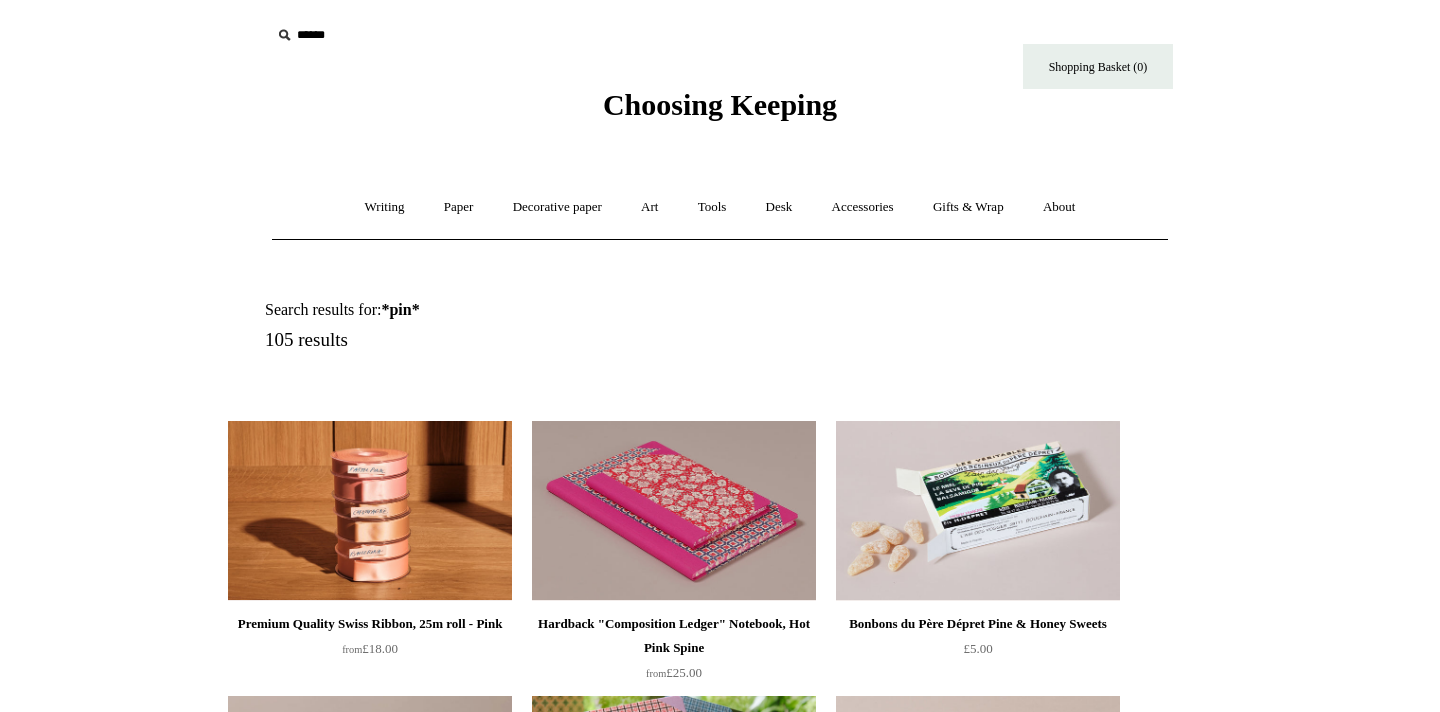 click on "Choosing Keeping" at bounding box center (720, 61) 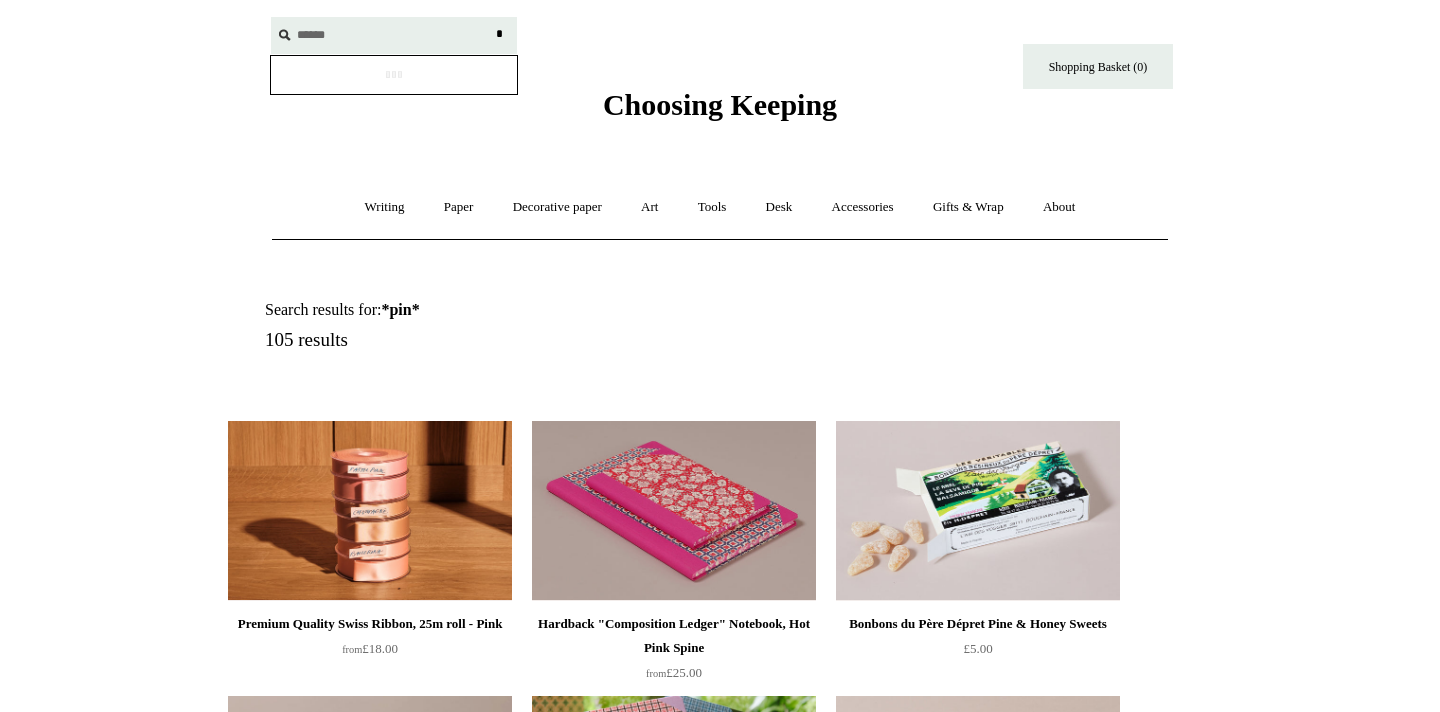 type on "******" 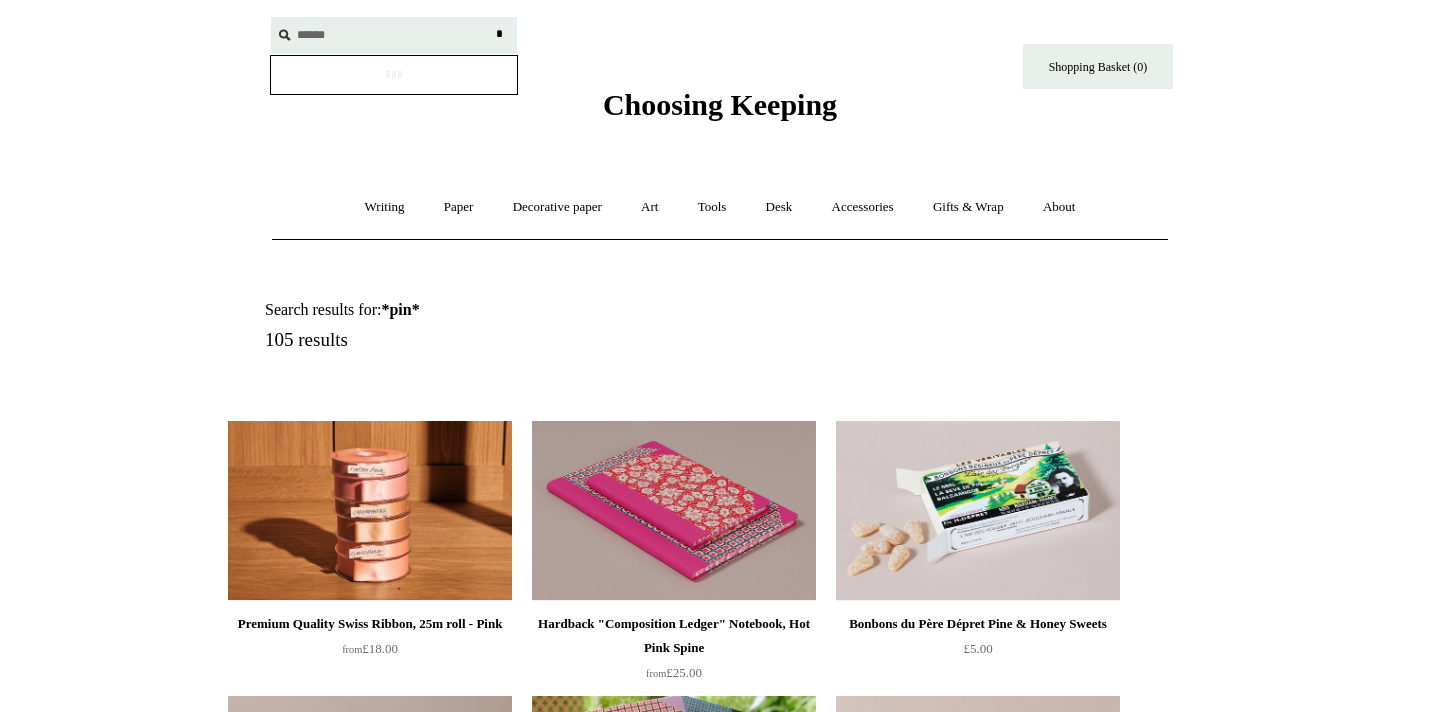click on "*" at bounding box center [499, 34] 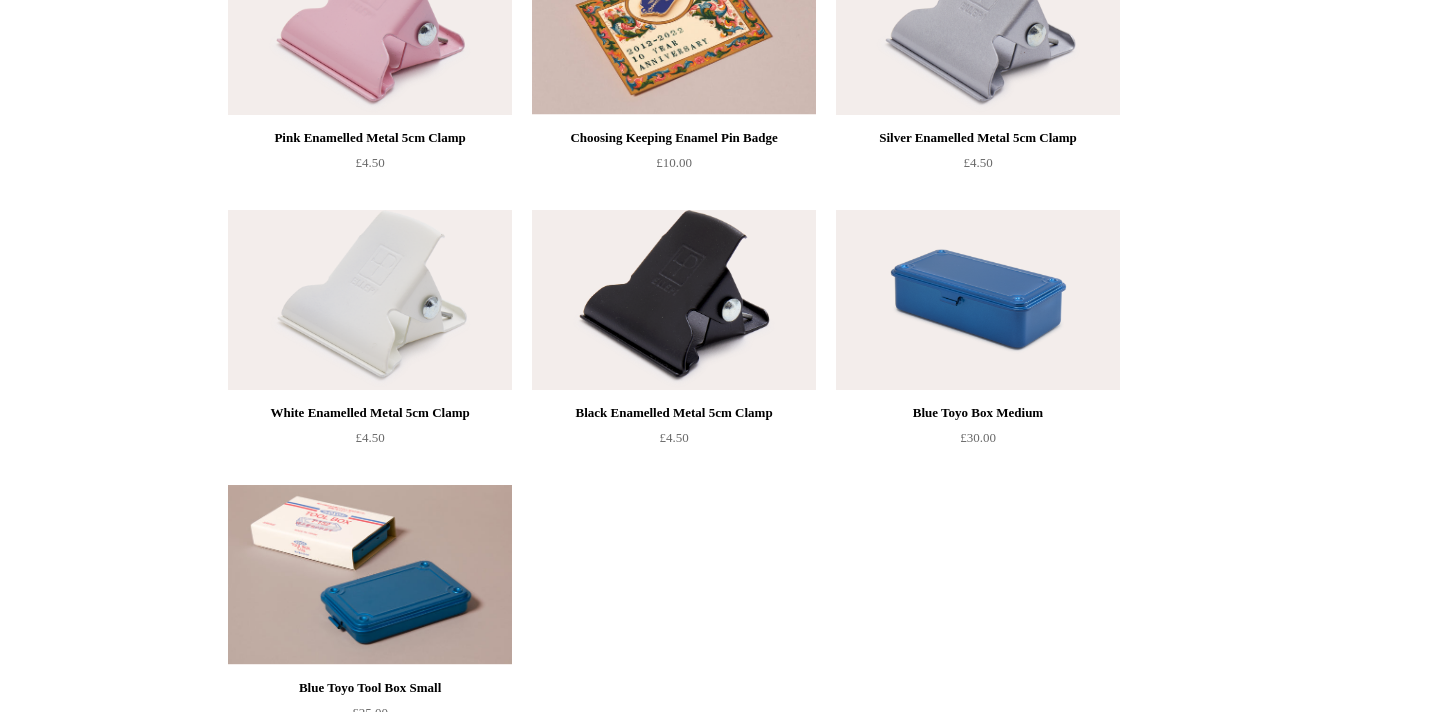 scroll, scrollTop: 0, scrollLeft: 0, axis: both 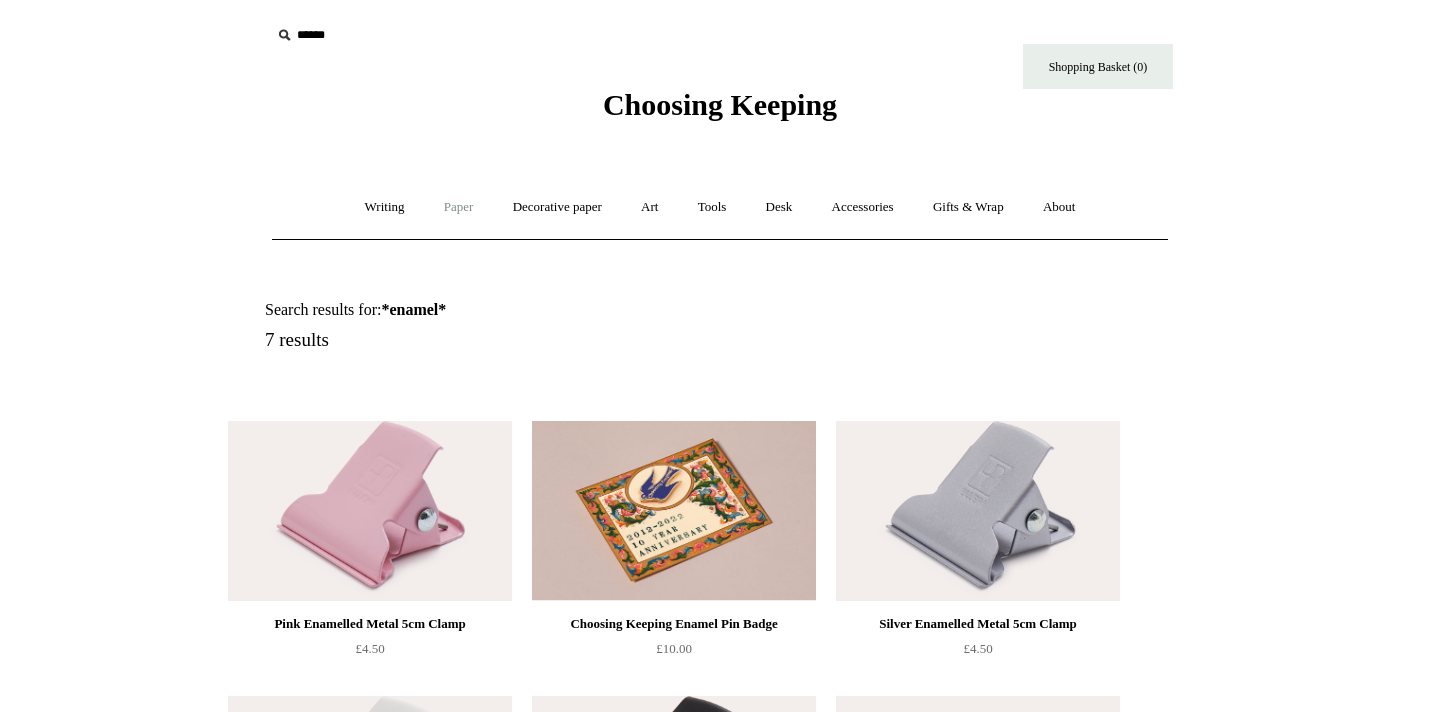 click on "Paper +" at bounding box center [459, 207] 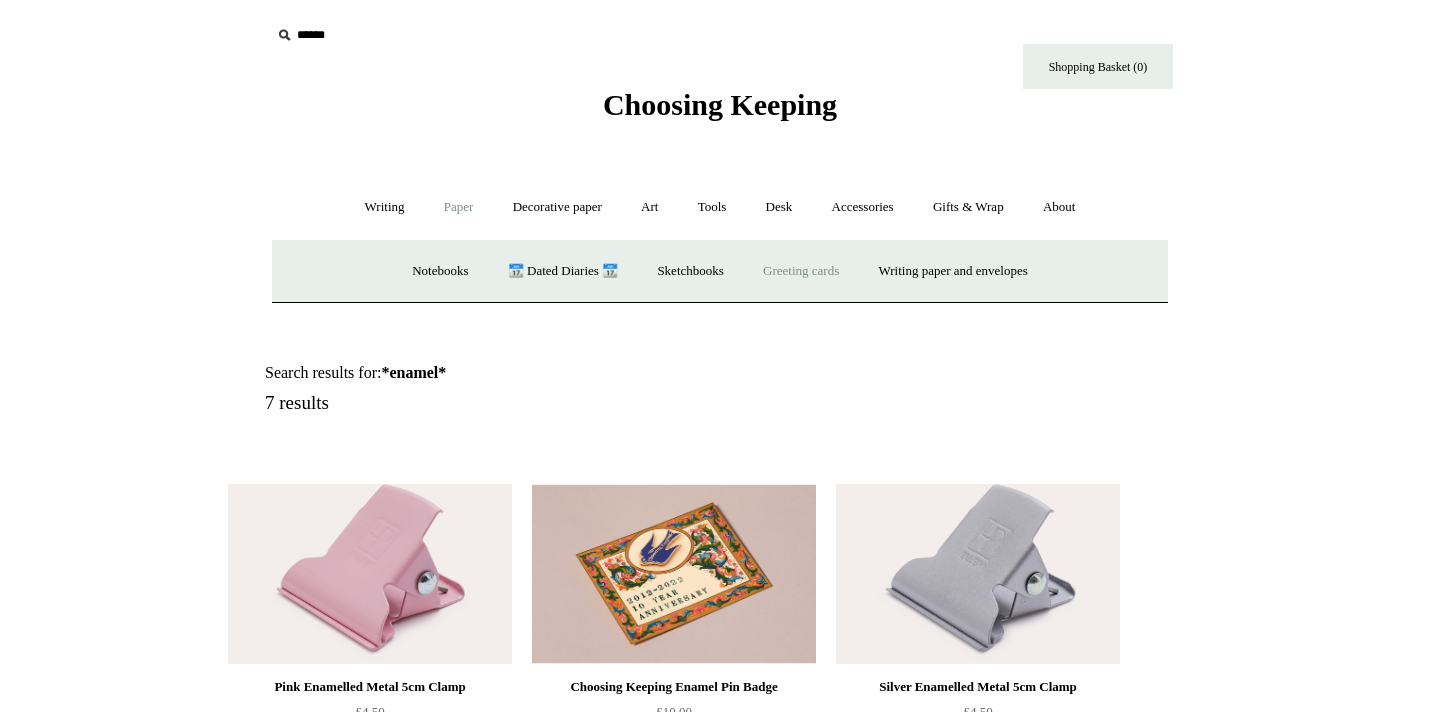 click on "Greeting cards +" at bounding box center (801, 271) 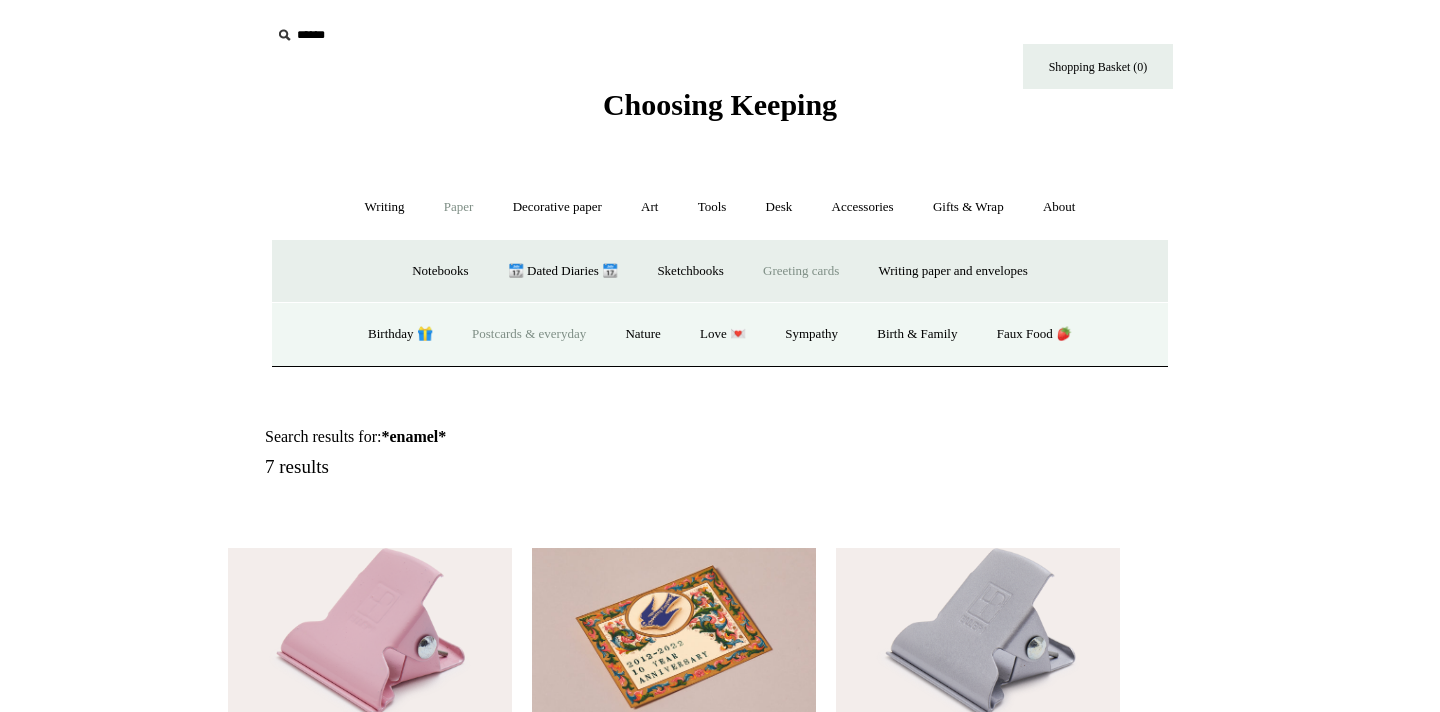 click on "Postcards & everyday" at bounding box center (529, 334) 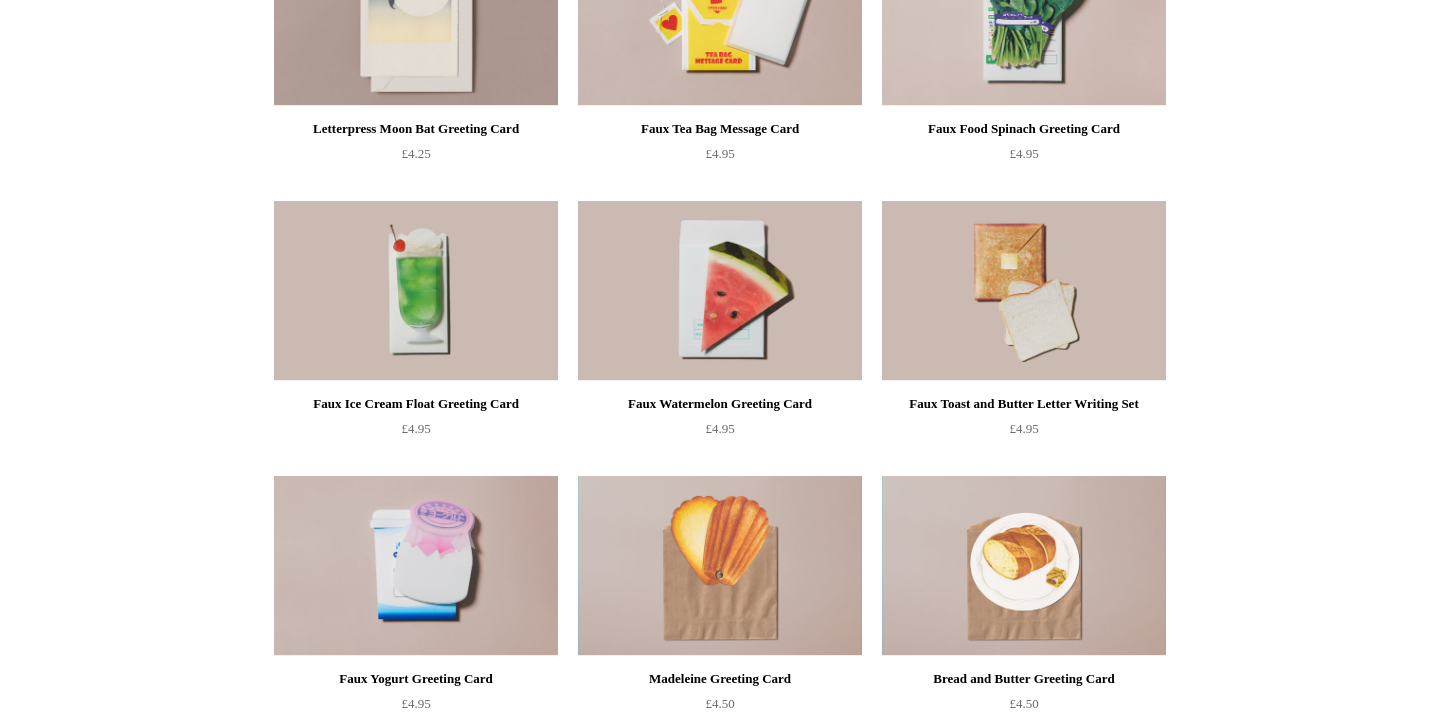 scroll, scrollTop: 1341, scrollLeft: 0, axis: vertical 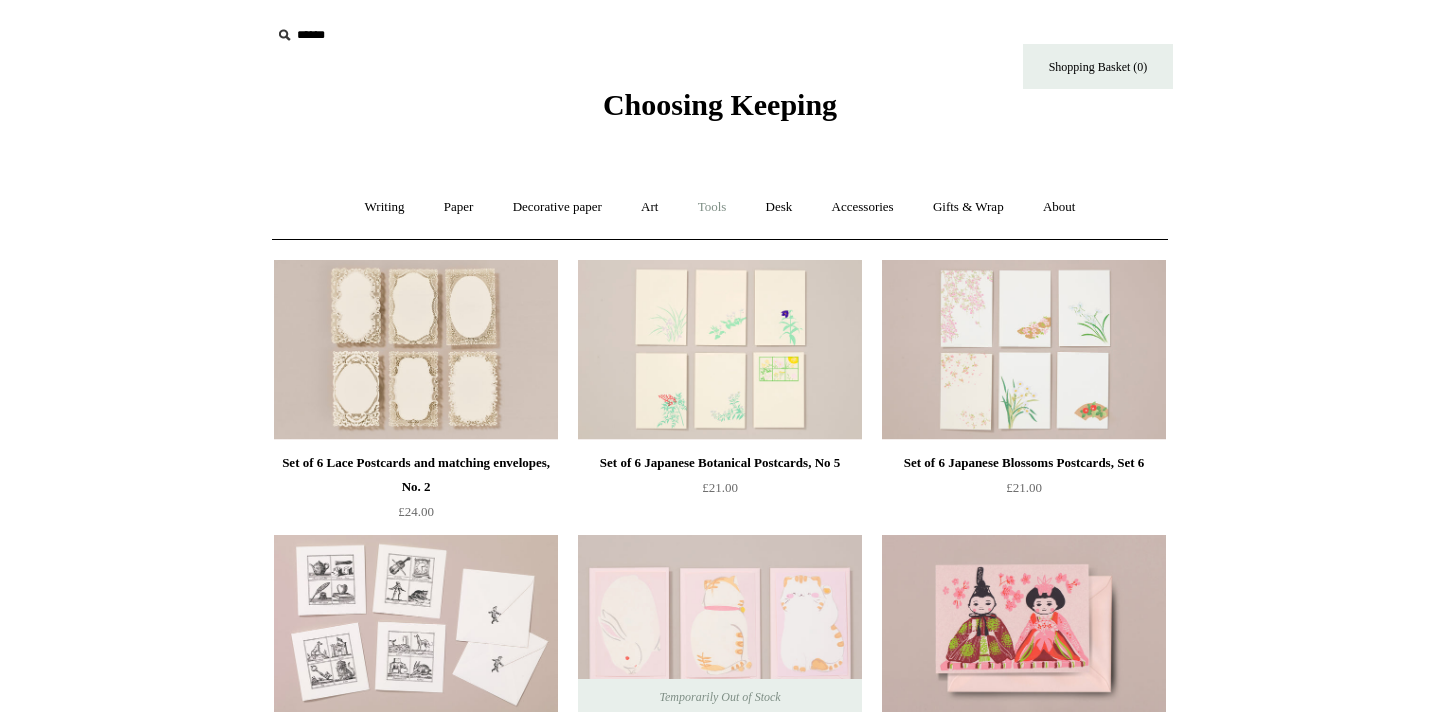 click on "Tools +" at bounding box center (712, 207) 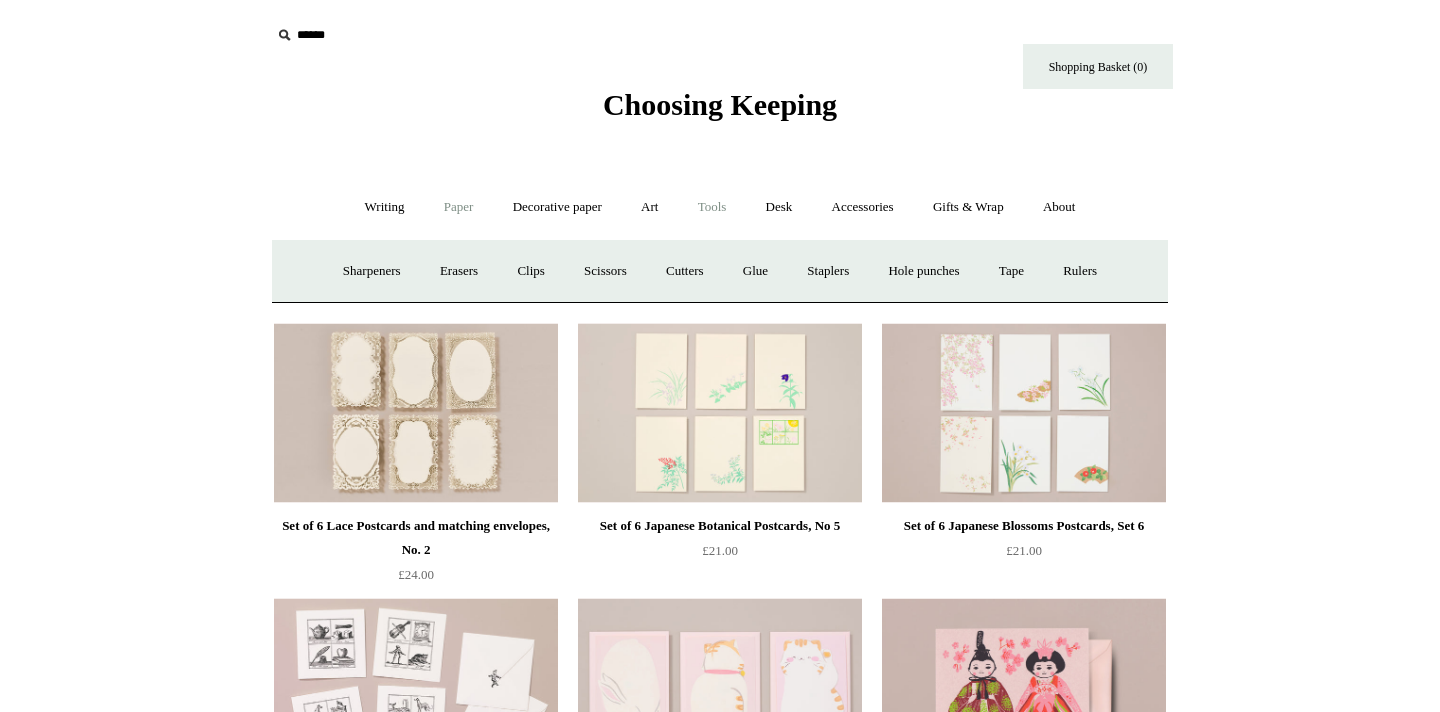click on "Paper +" at bounding box center (459, 207) 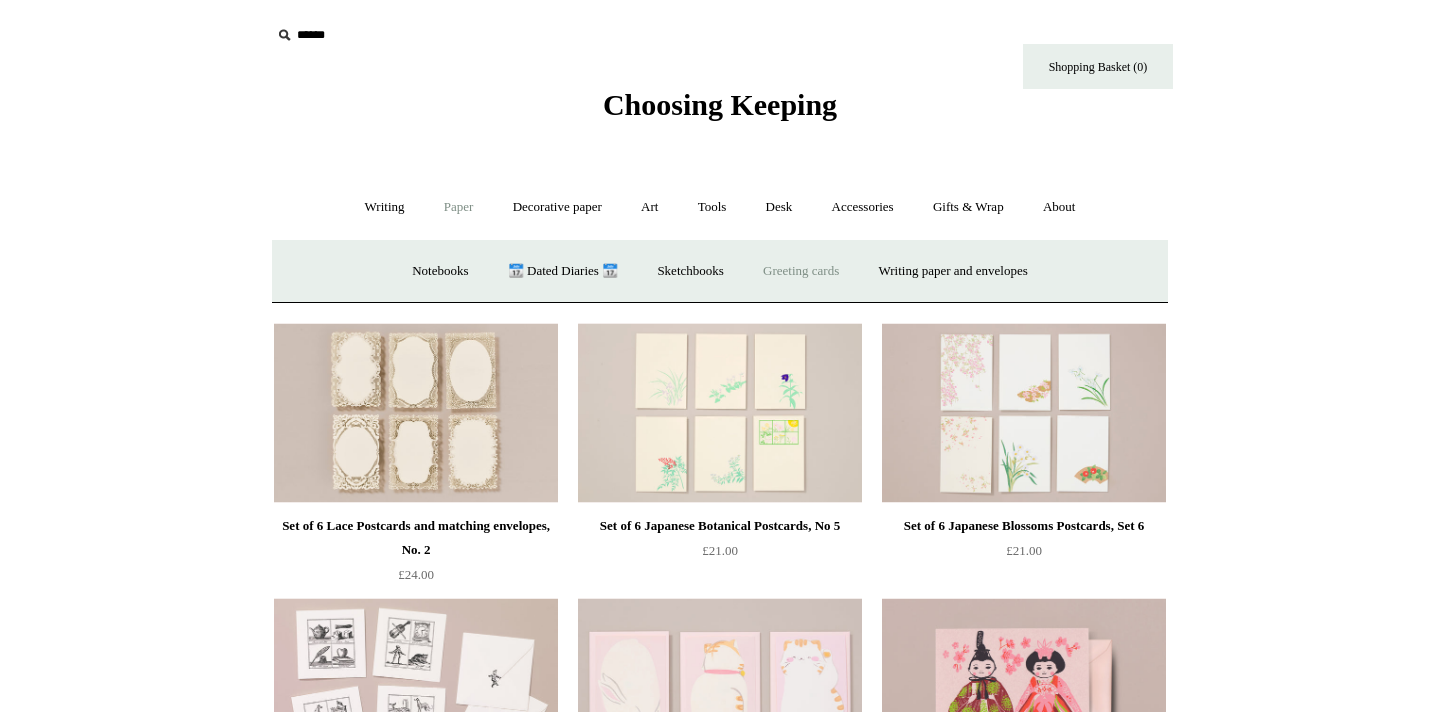 click on "Greeting cards +" at bounding box center [801, 271] 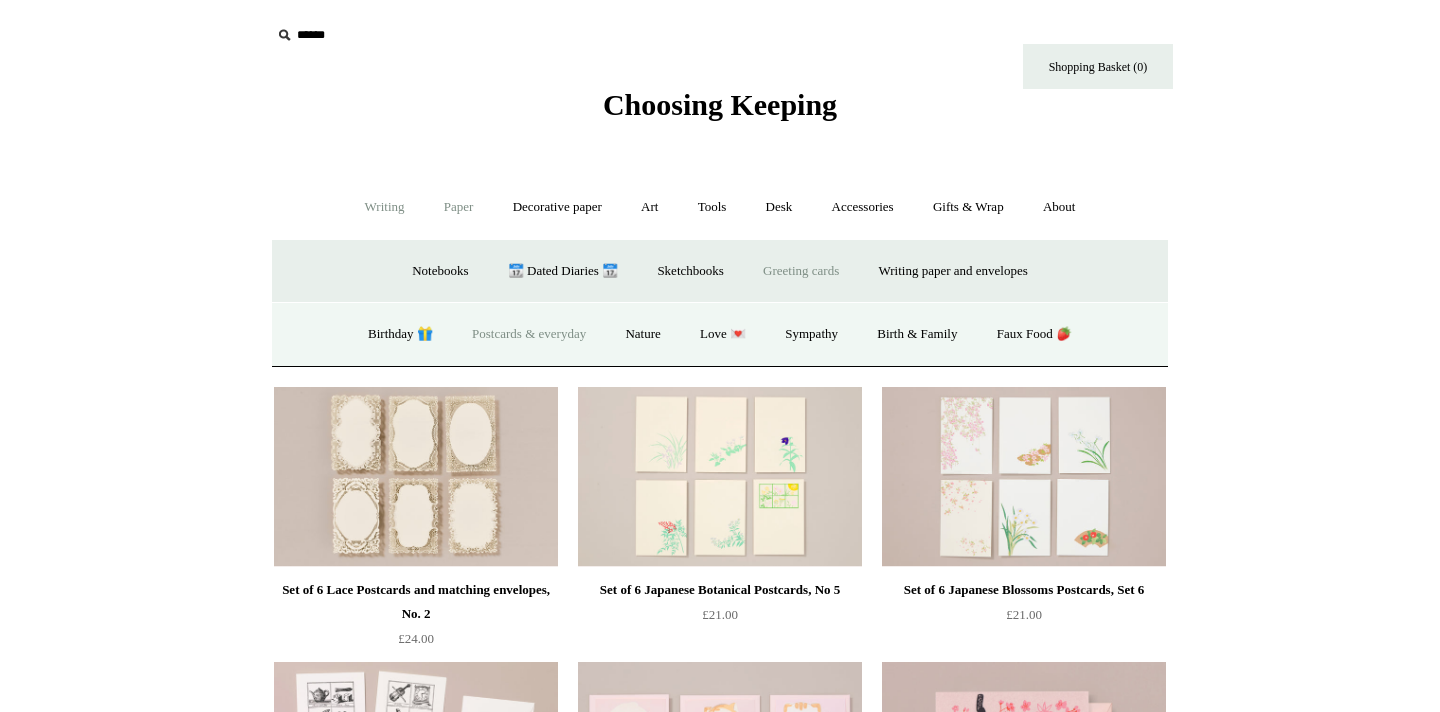 click on "Writing +" at bounding box center (385, 207) 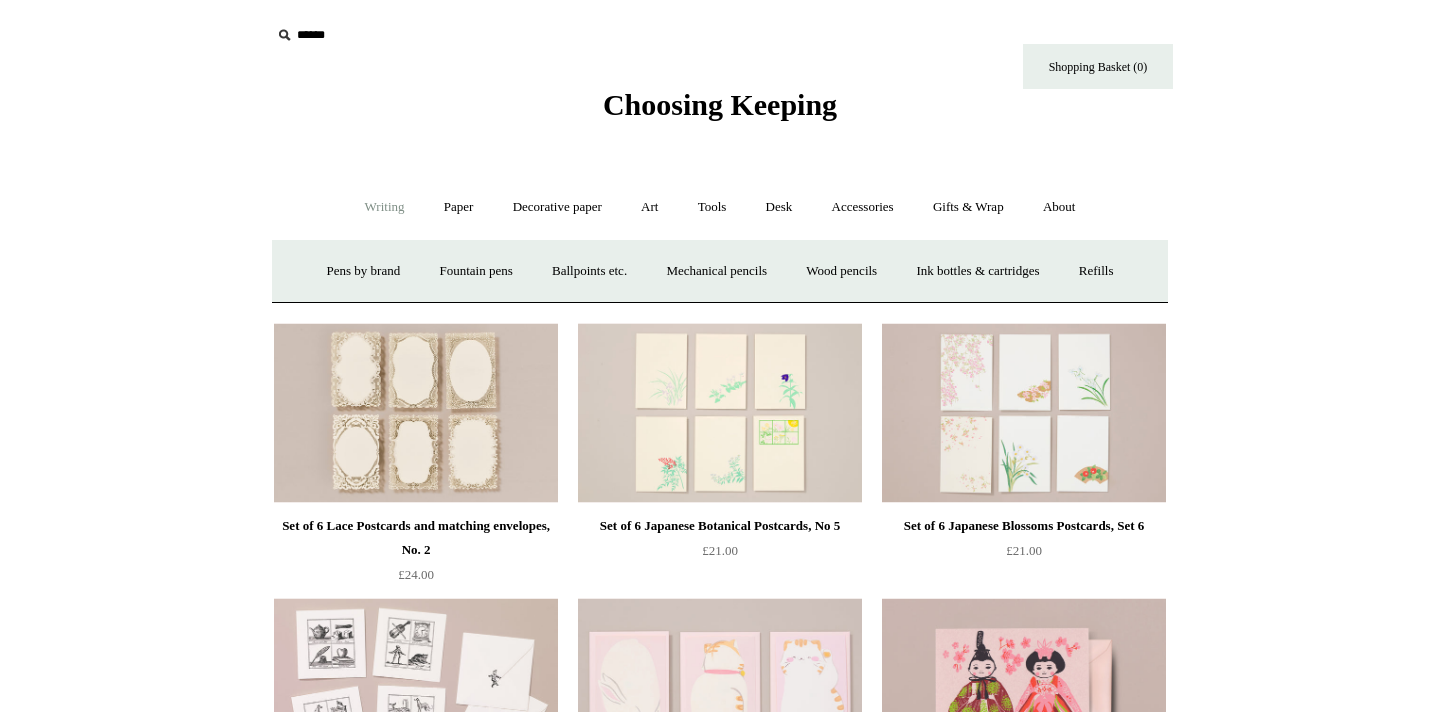 click on "Menu
Choosing Keeping
*
Shipping Information
Shopping Basket (0)
*
⤺
- +" at bounding box center [720, 1285] 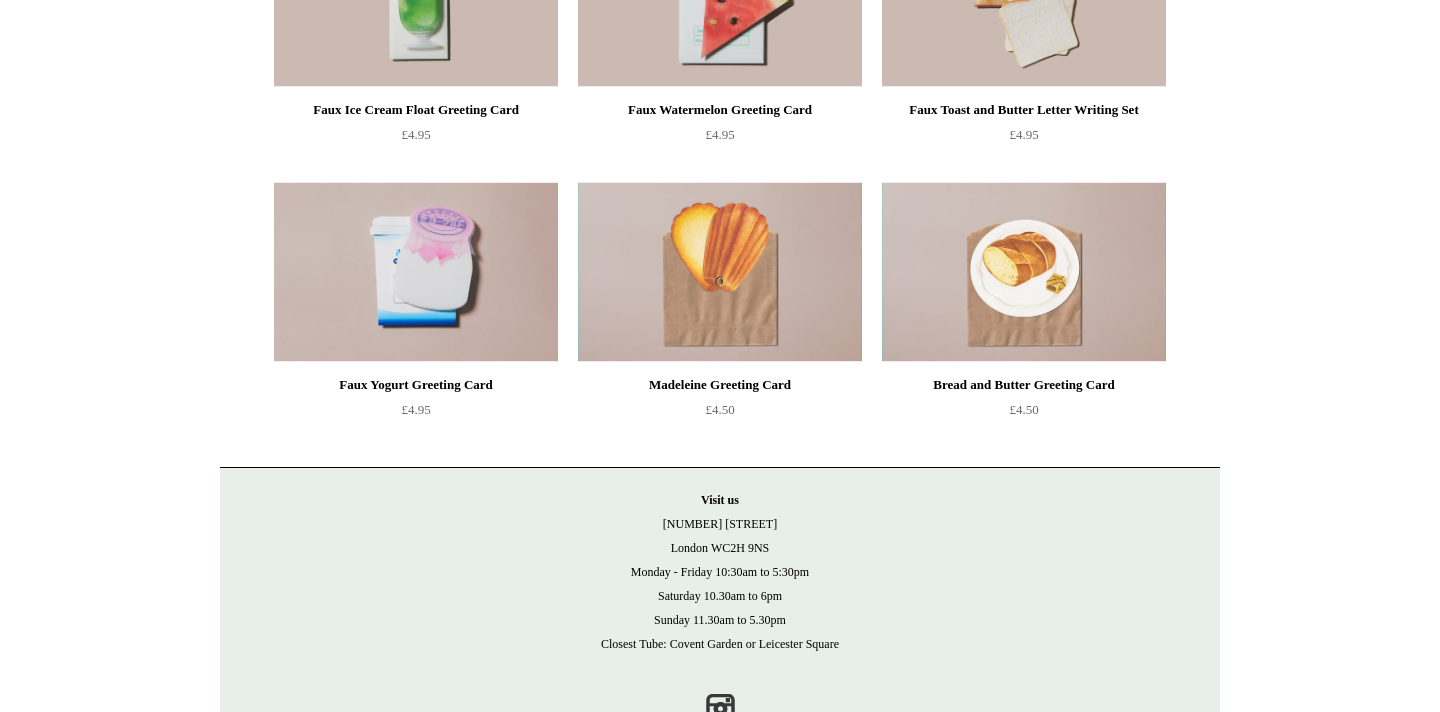 scroll, scrollTop: 1859, scrollLeft: 0, axis: vertical 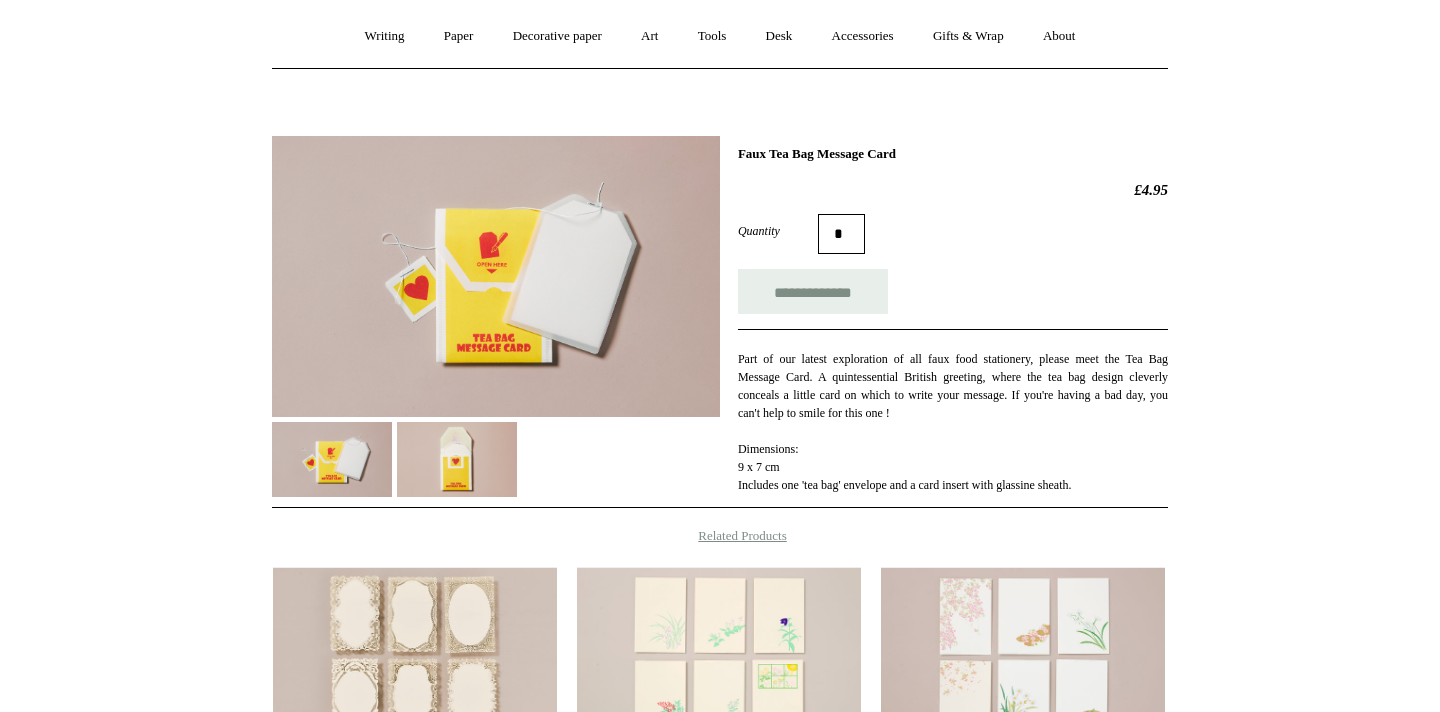 click at bounding box center (496, 276) 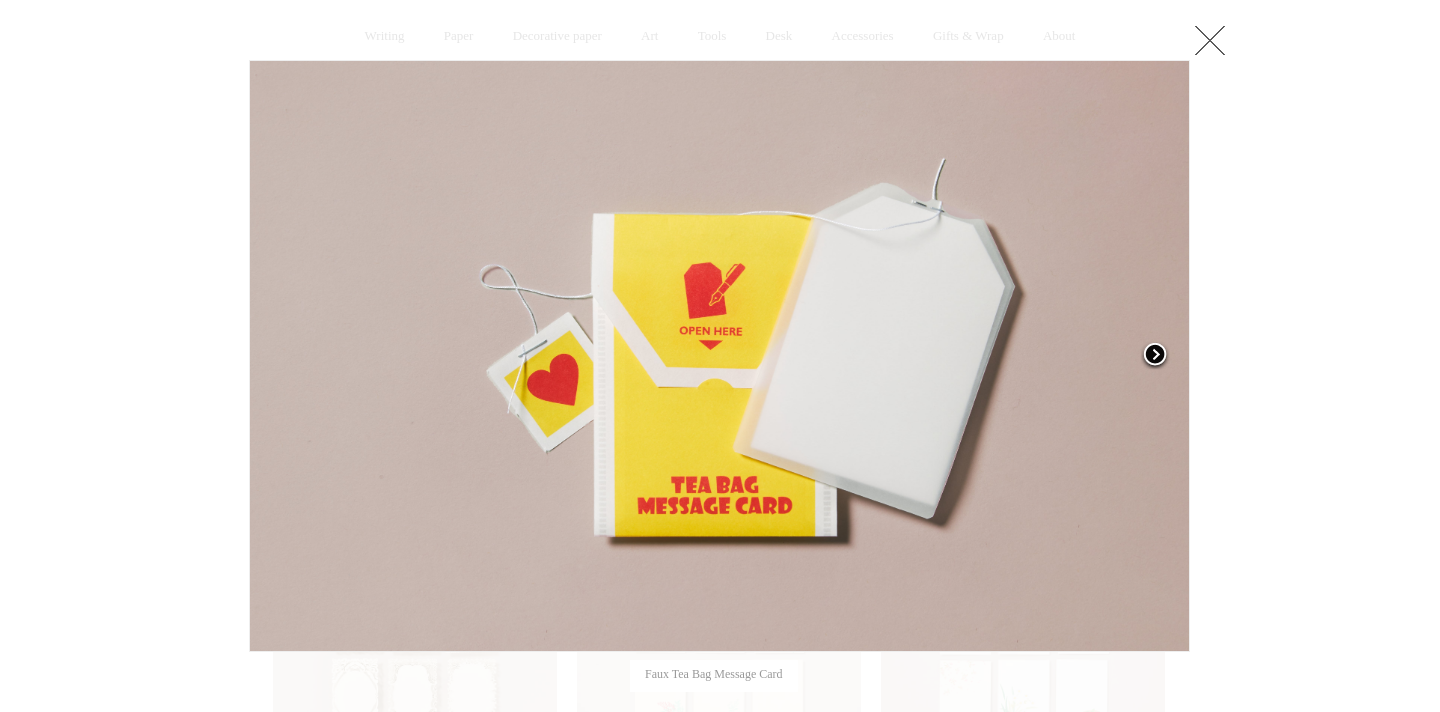 click at bounding box center [1155, 356] 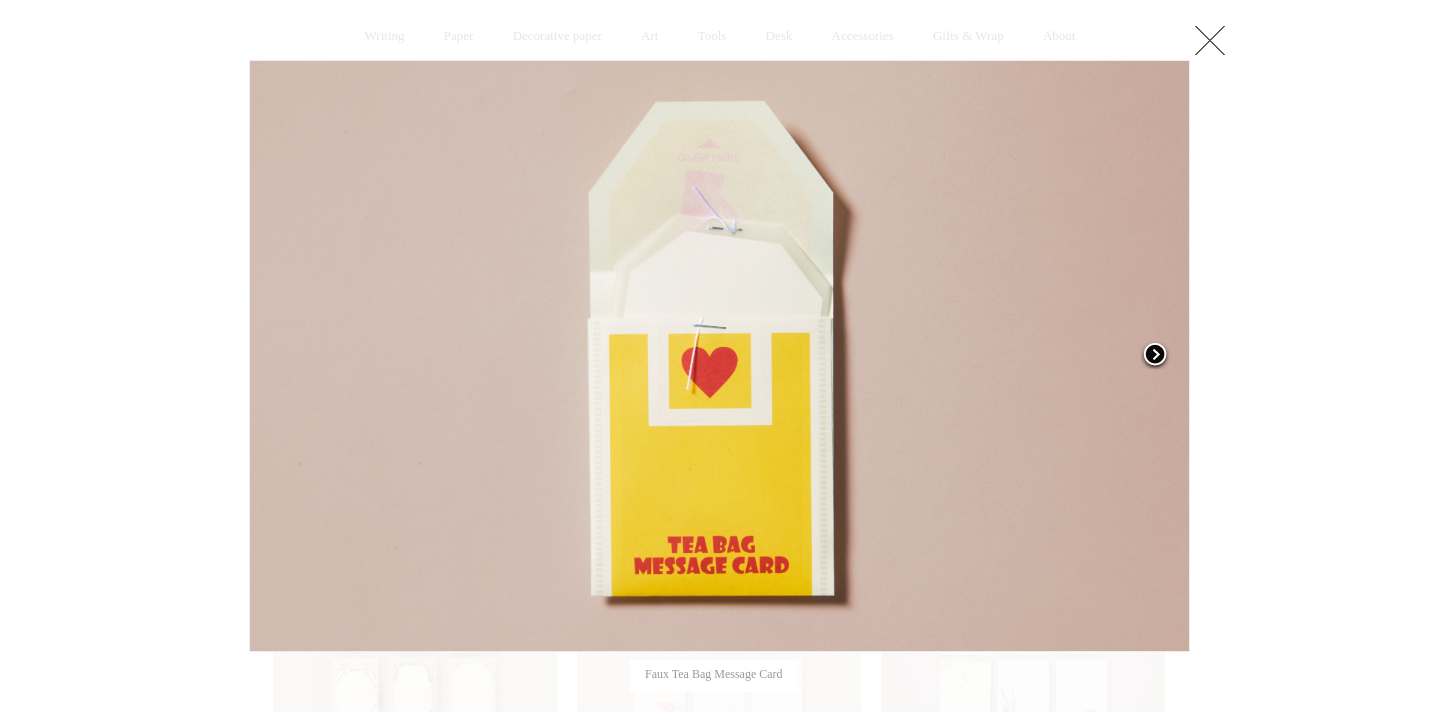 click at bounding box center [1155, 356] 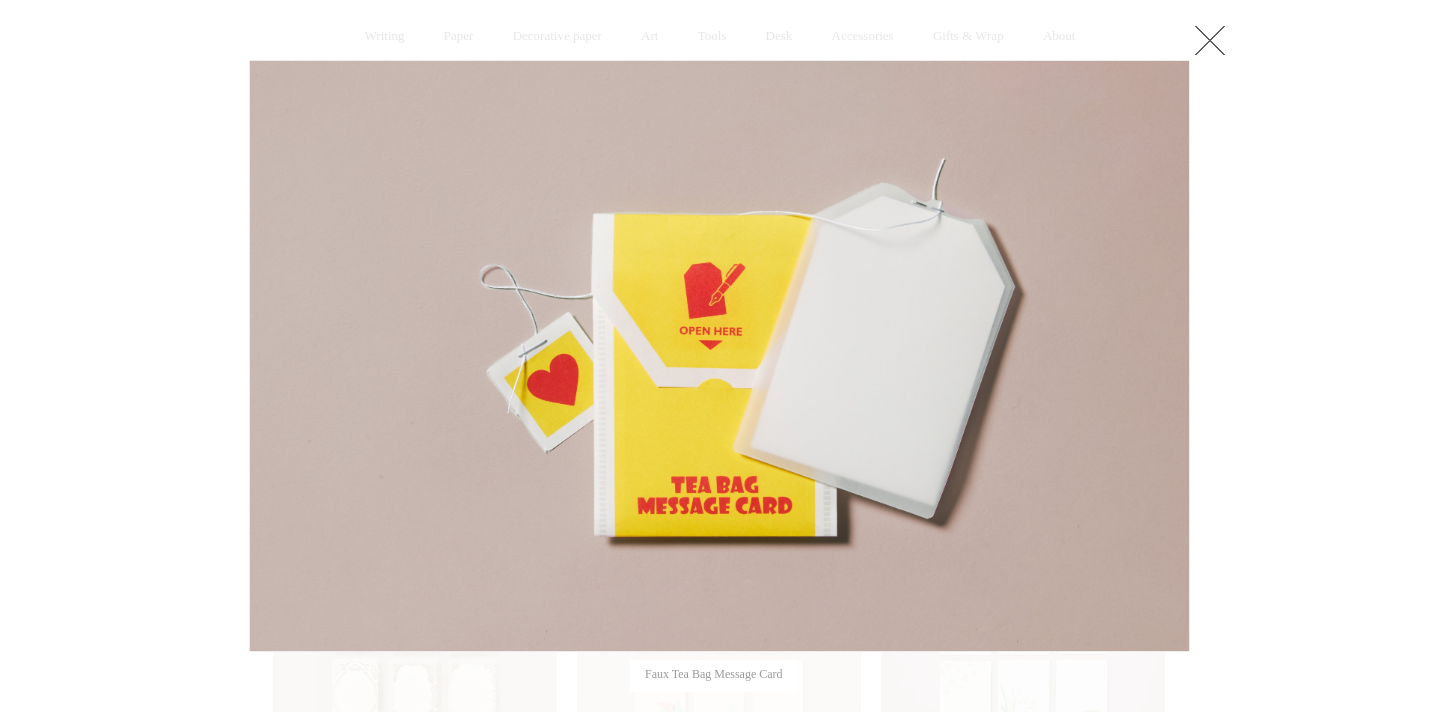 click at bounding box center [1210, 40] 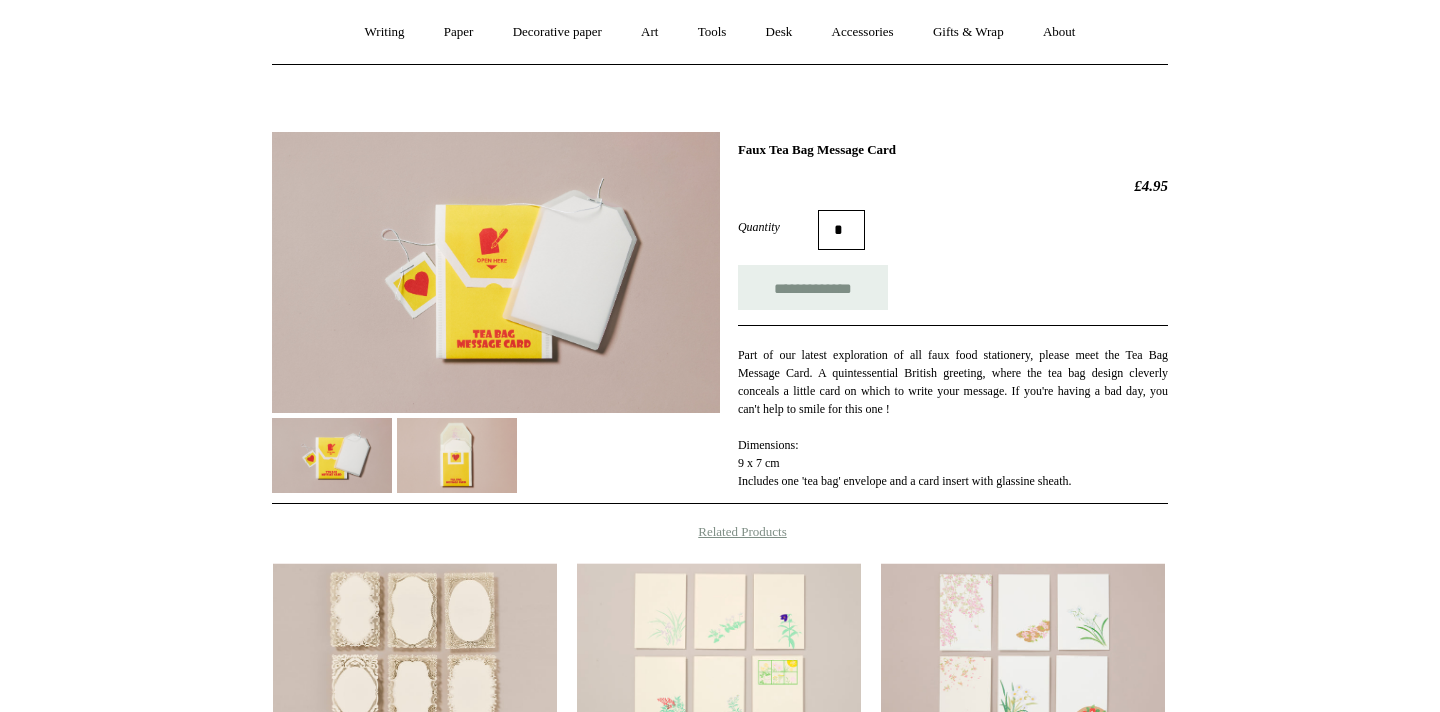 scroll, scrollTop: 0, scrollLeft: 0, axis: both 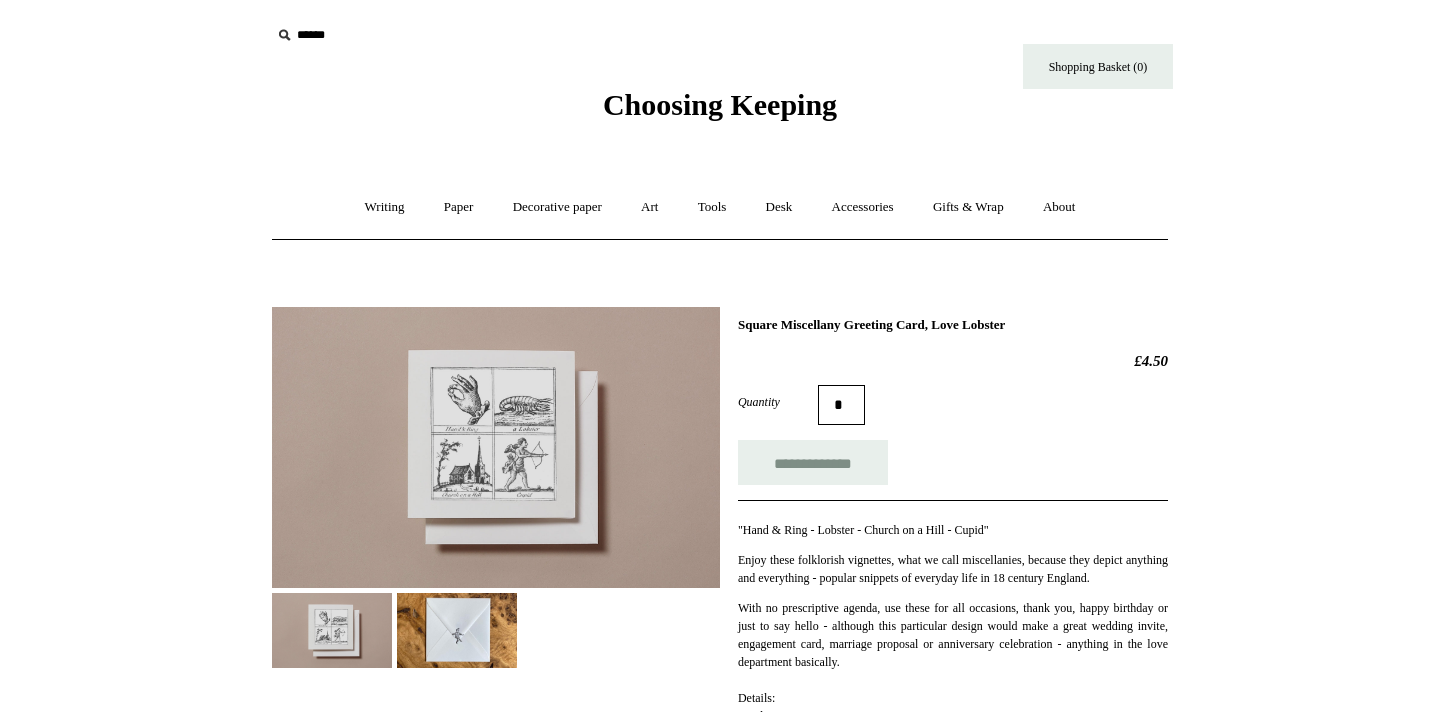 click at bounding box center [496, 447] 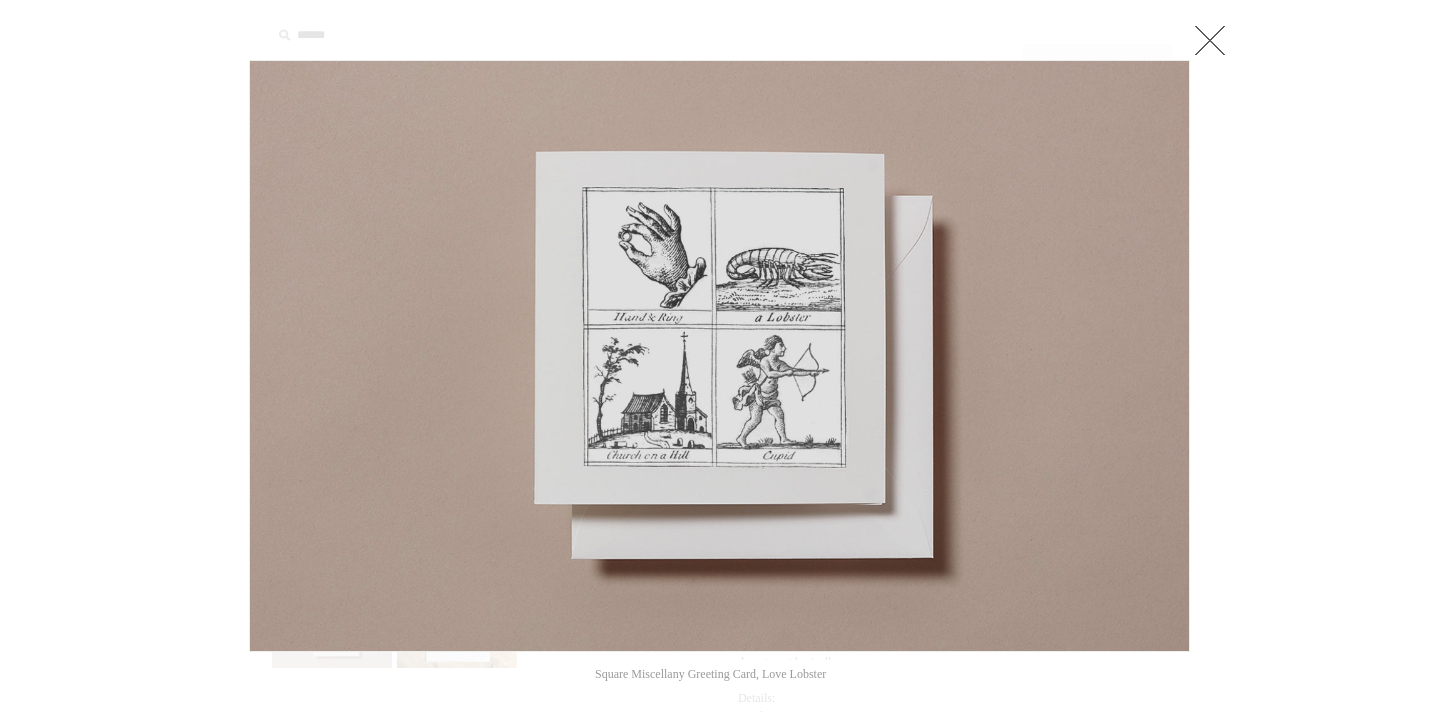 click at bounding box center (1210, 40) 